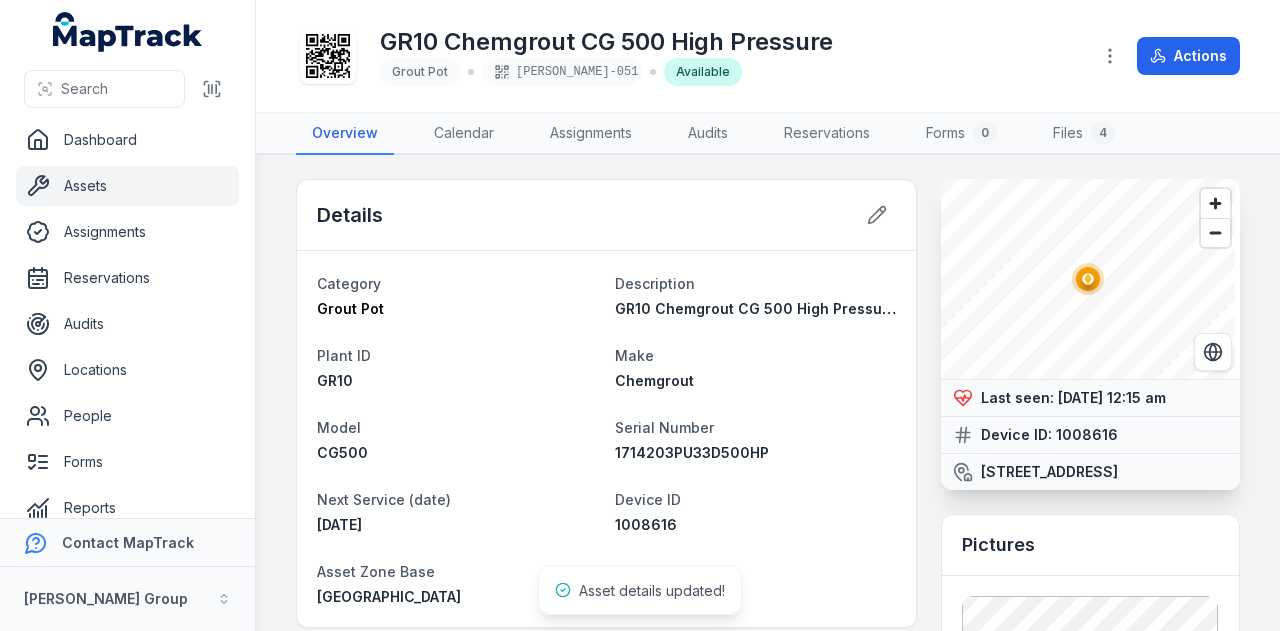 scroll, scrollTop: 0, scrollLeft: 0, axis: both 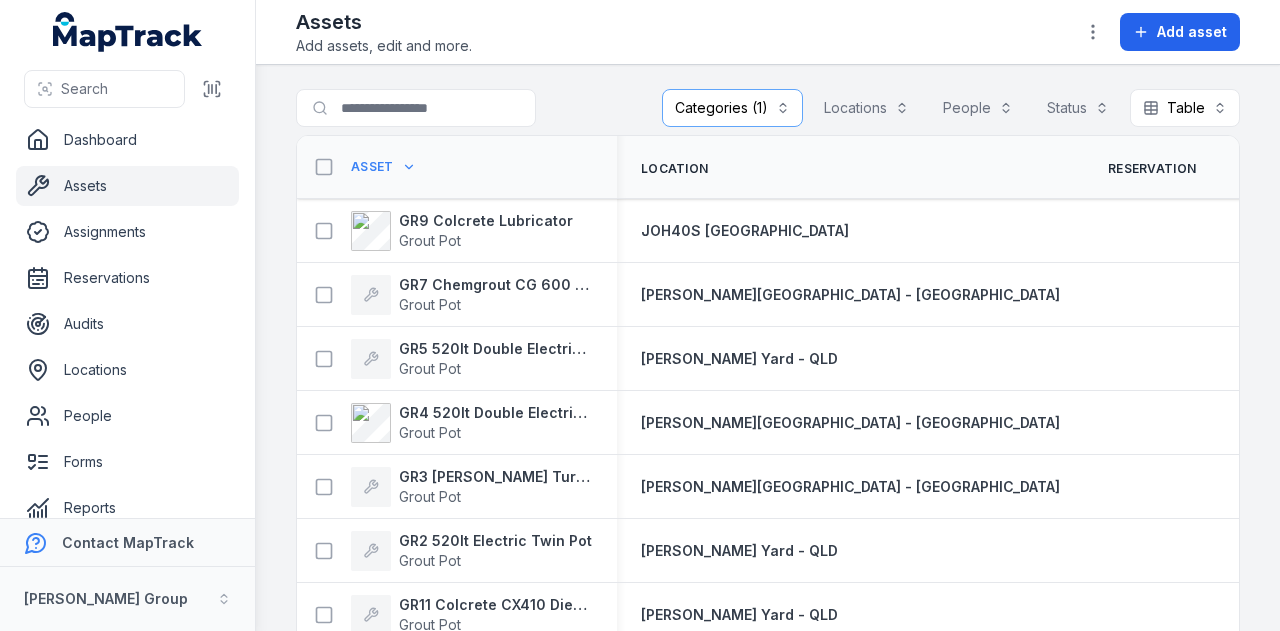 click on "Categories   (1)" at bounding box center [732, 108] 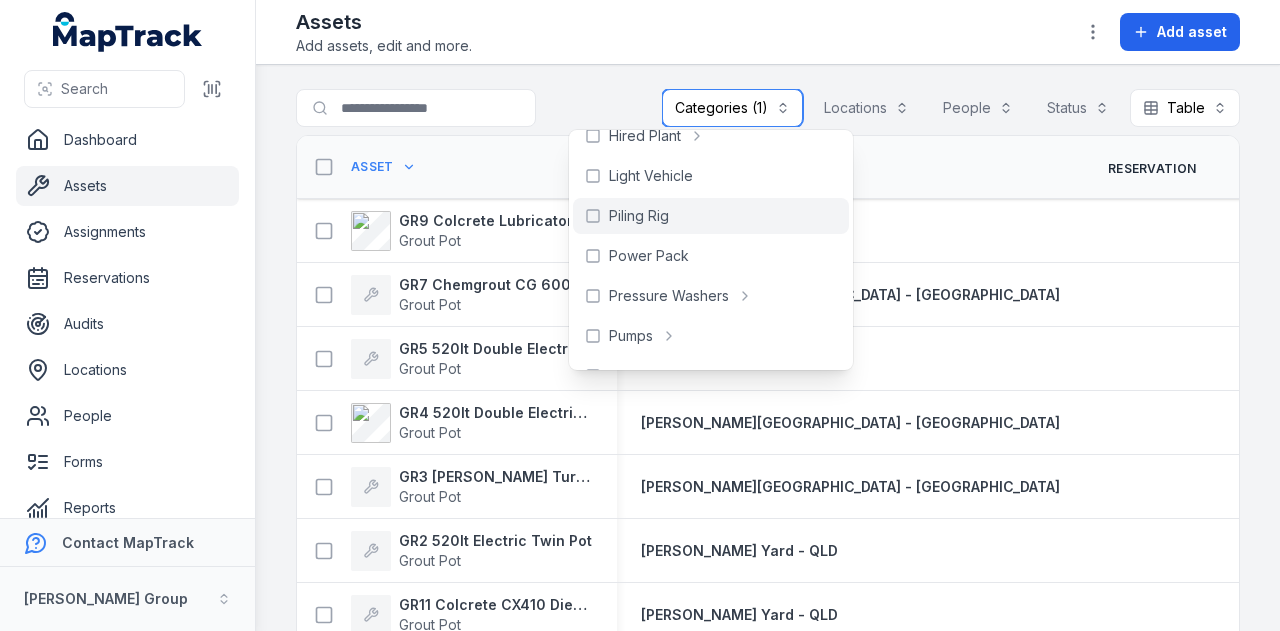 scroll, scrollTop: 600, scrollLeft: 0, axis: vertical 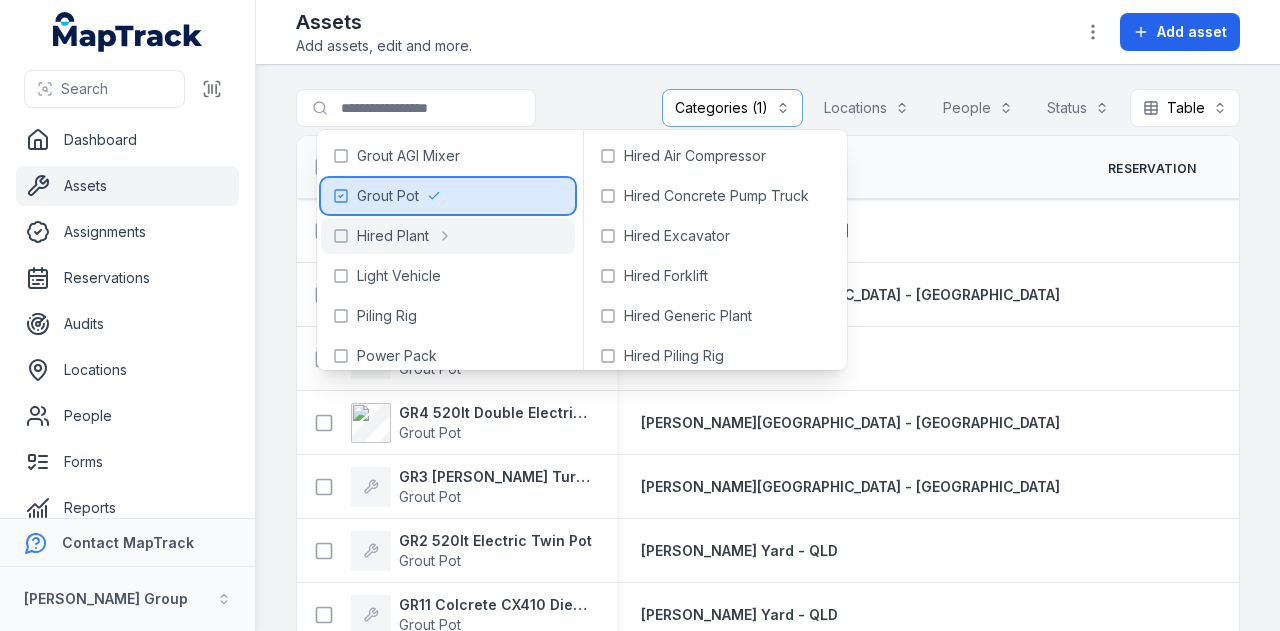 click on "Grout Pot" at bounding box center [388, 196] 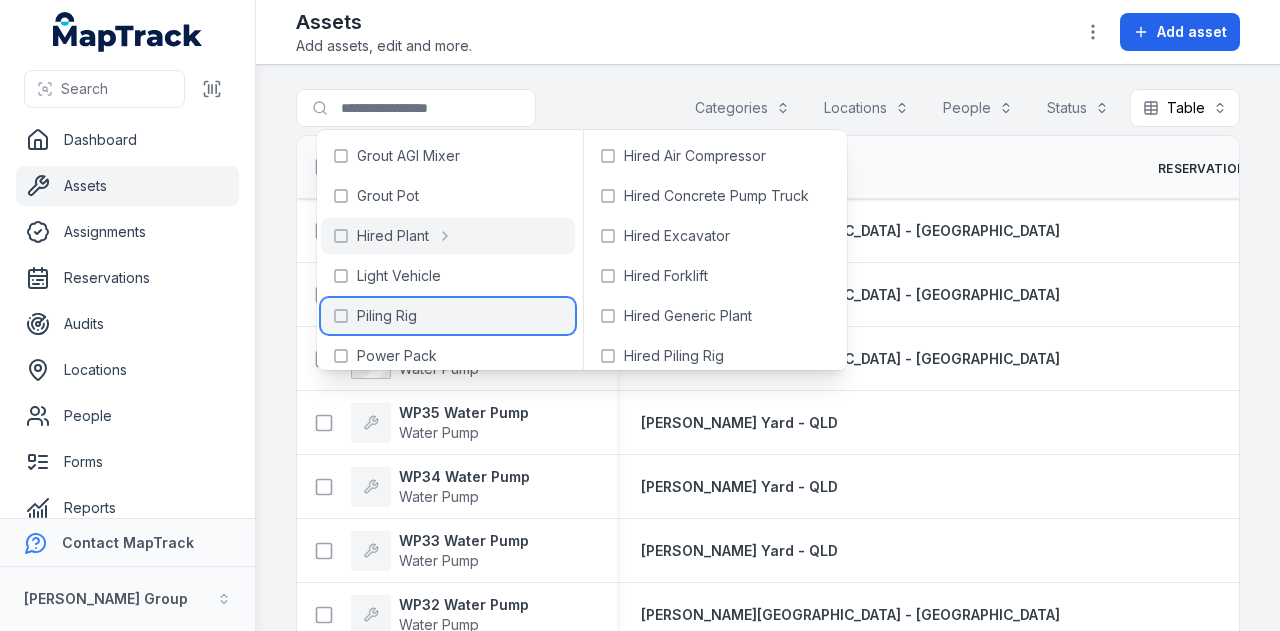 click on "Piling Rig" at bounding box center [448, 316] 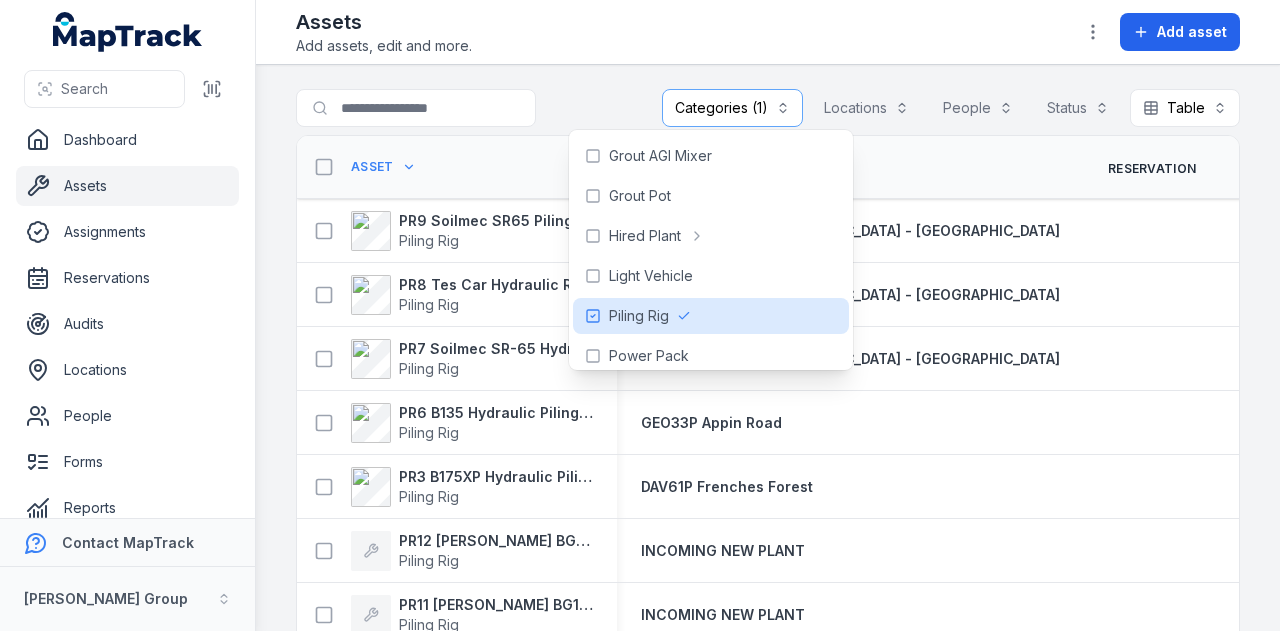 click at bounding box center [456, 108] 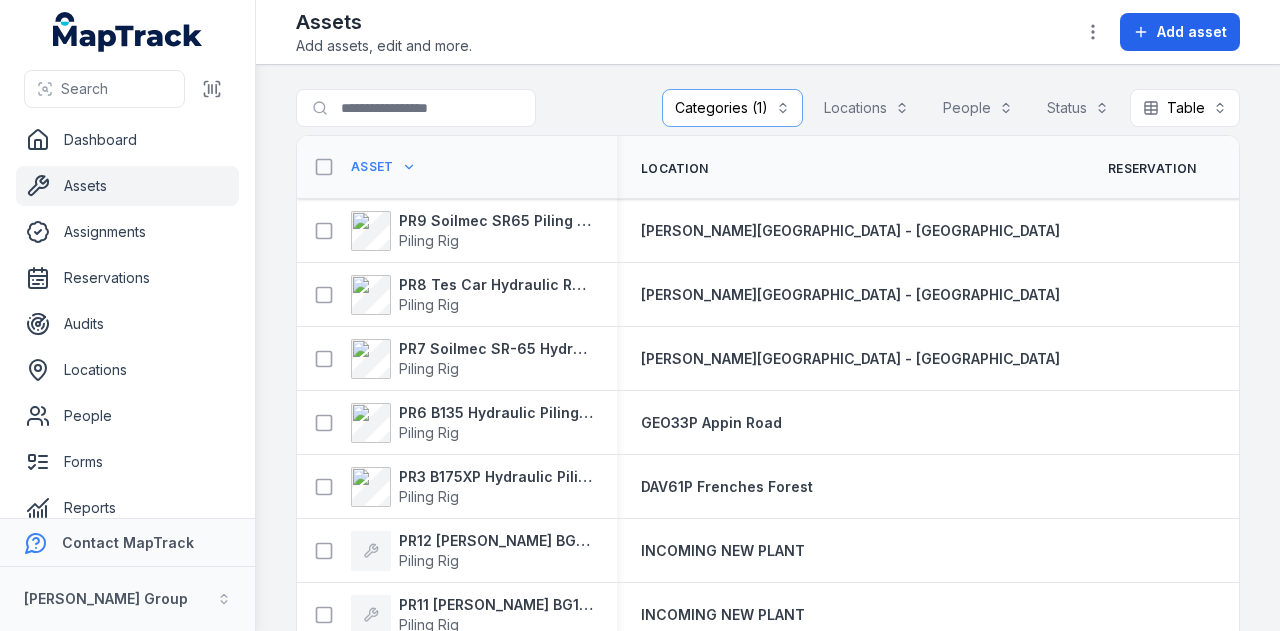click on "Asset" at bounding box center (372, 167) 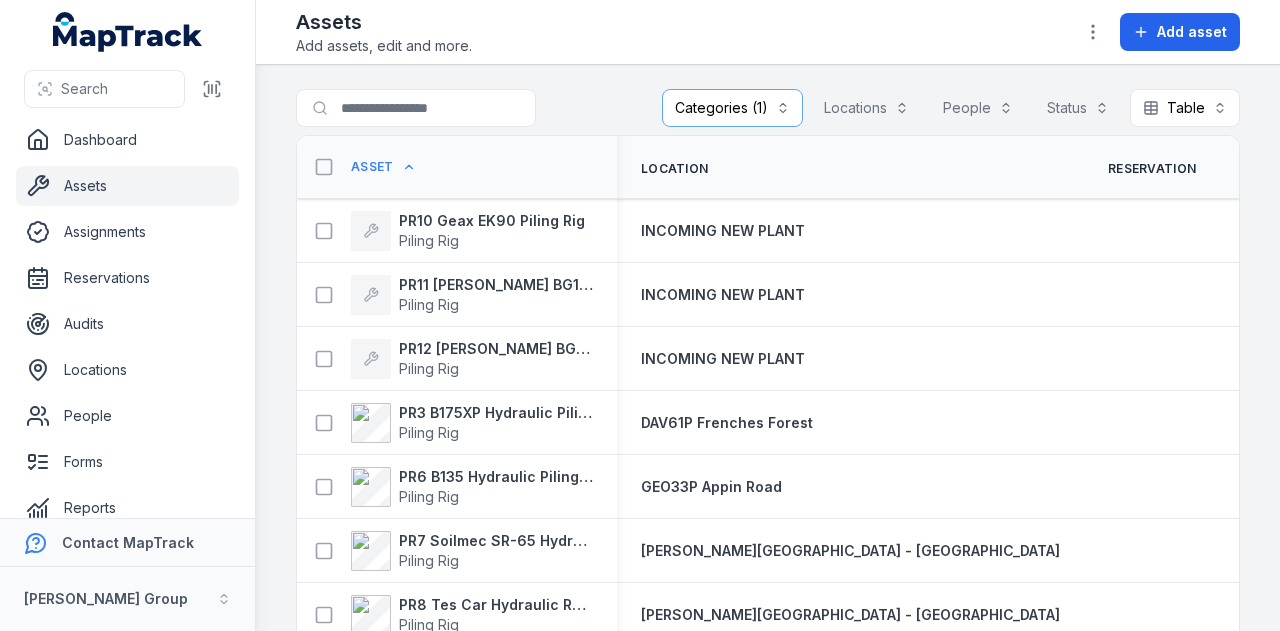 click on "Asset" at bounding box center [372, 167] 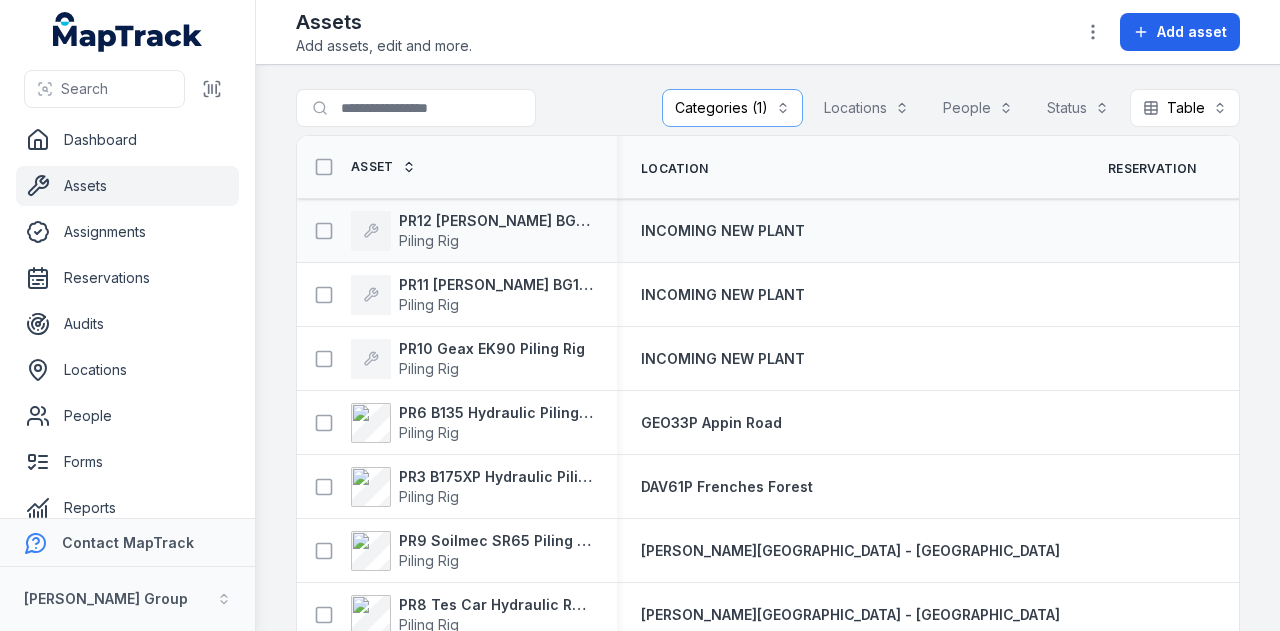 scroll, scrollTop: 0, scrollLeft: 0, axis: both 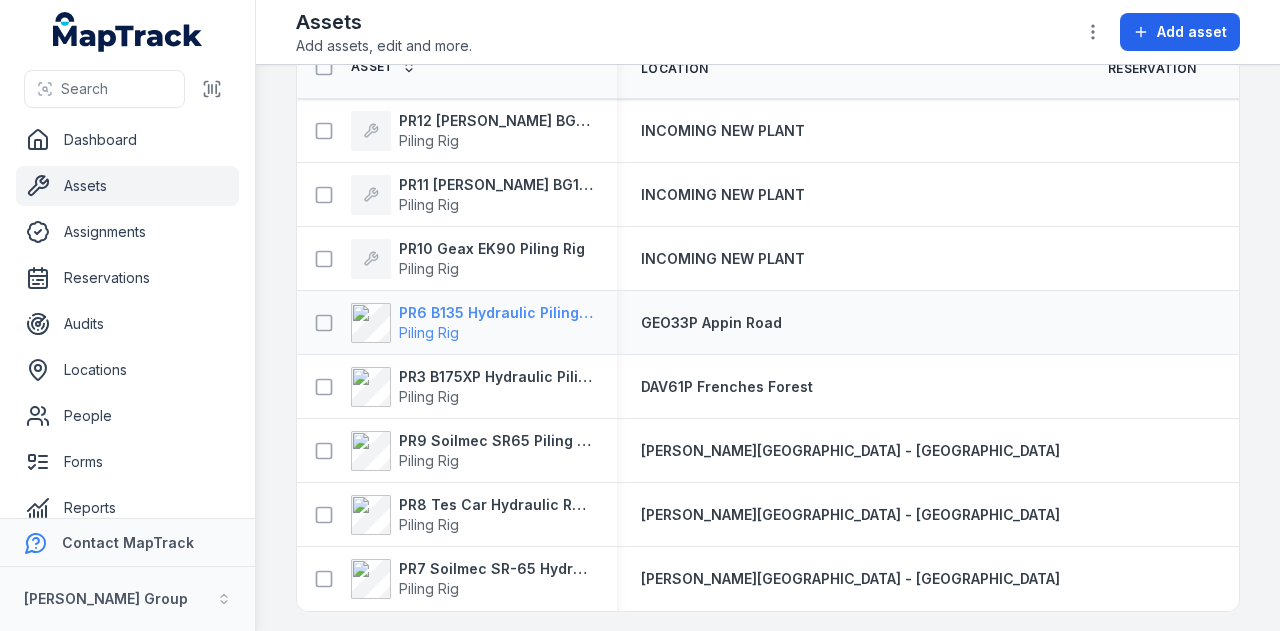 click on "PR6 B135 Hydraulic Piling Rig" at bounding box center (496, 313) 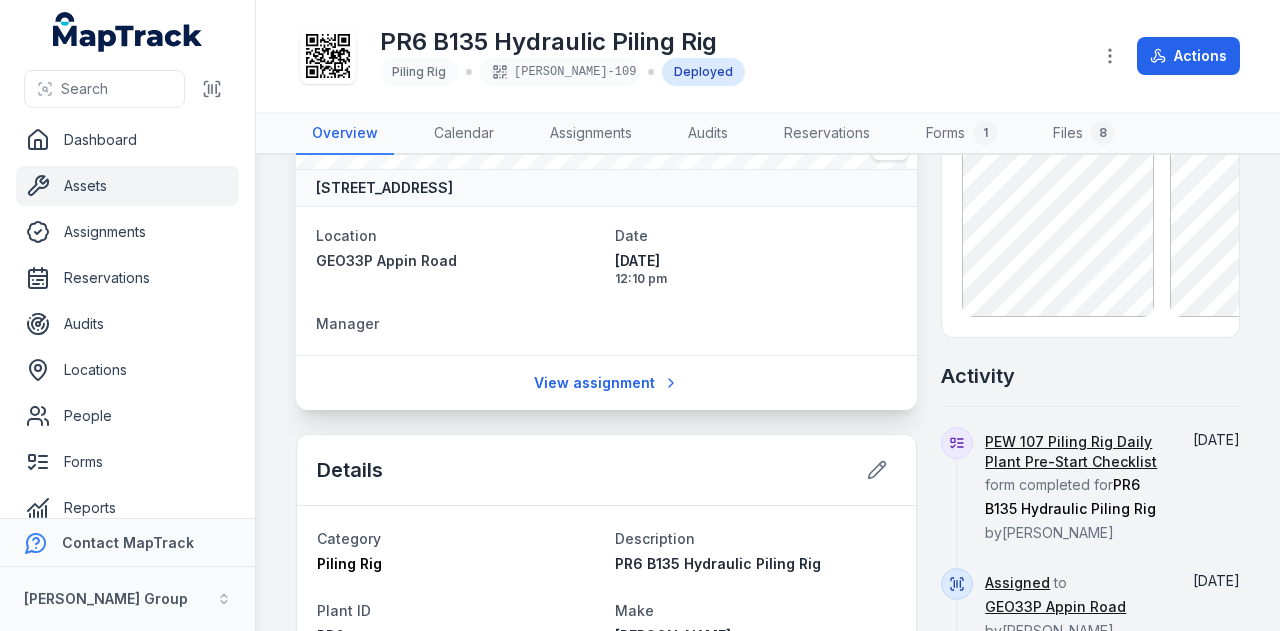 scroll, scrollTop: 300, scrollLeft: 0, axis: vertical 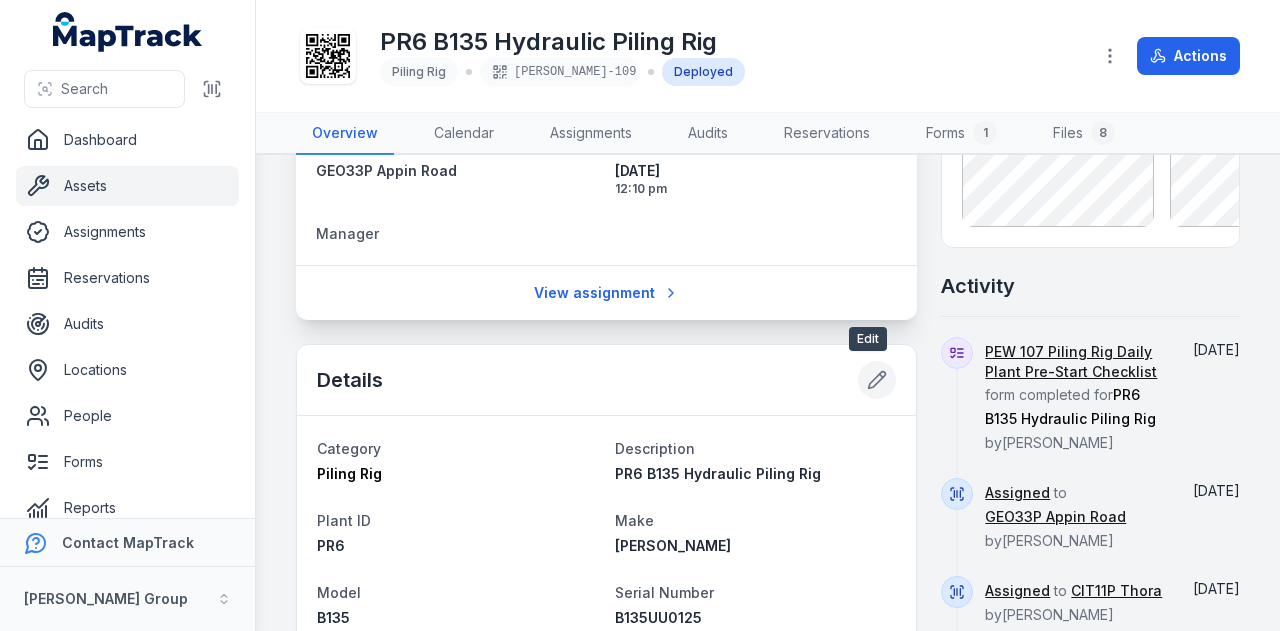 click 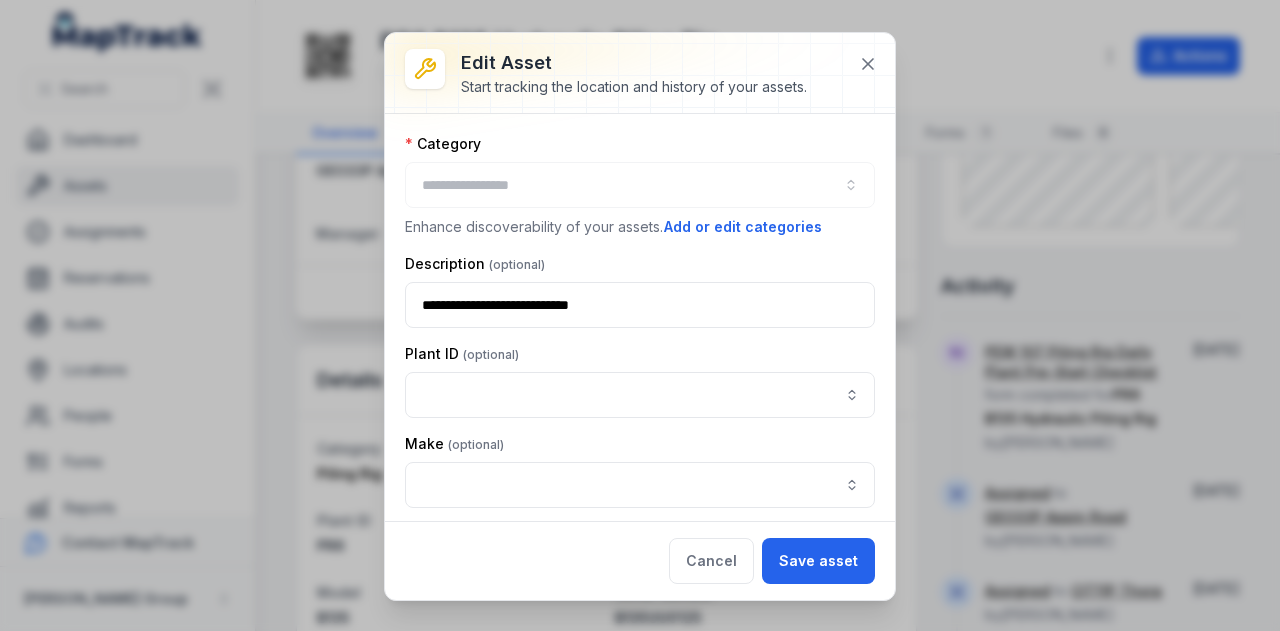type on "**********" 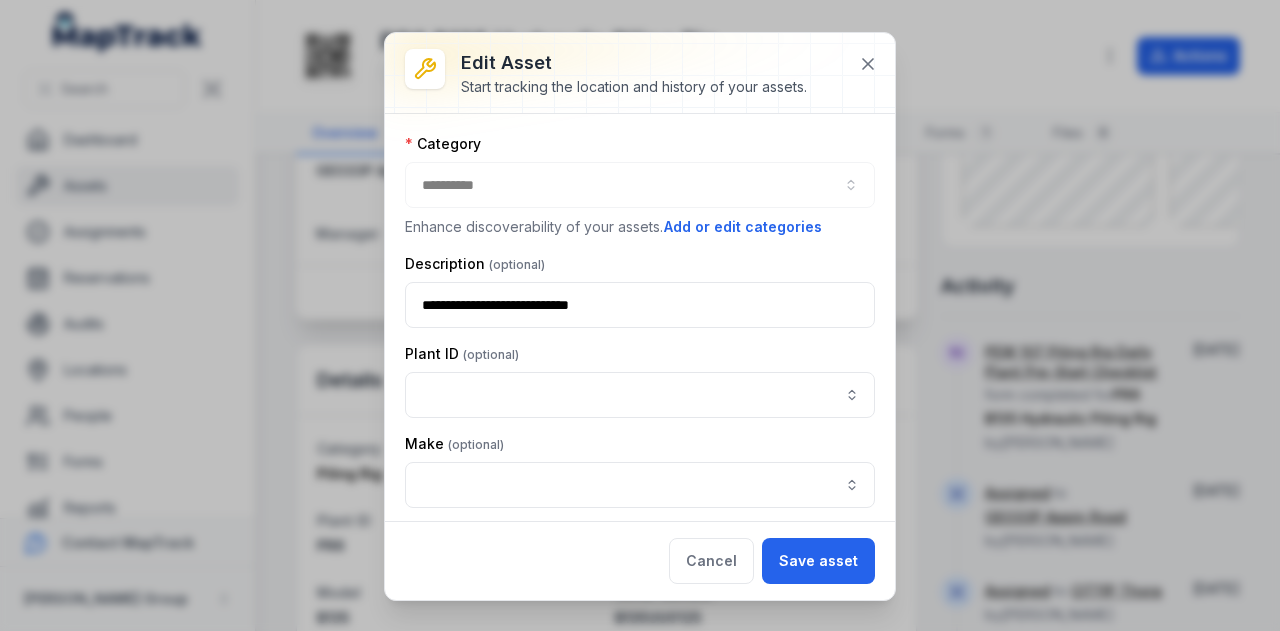 type on "***" 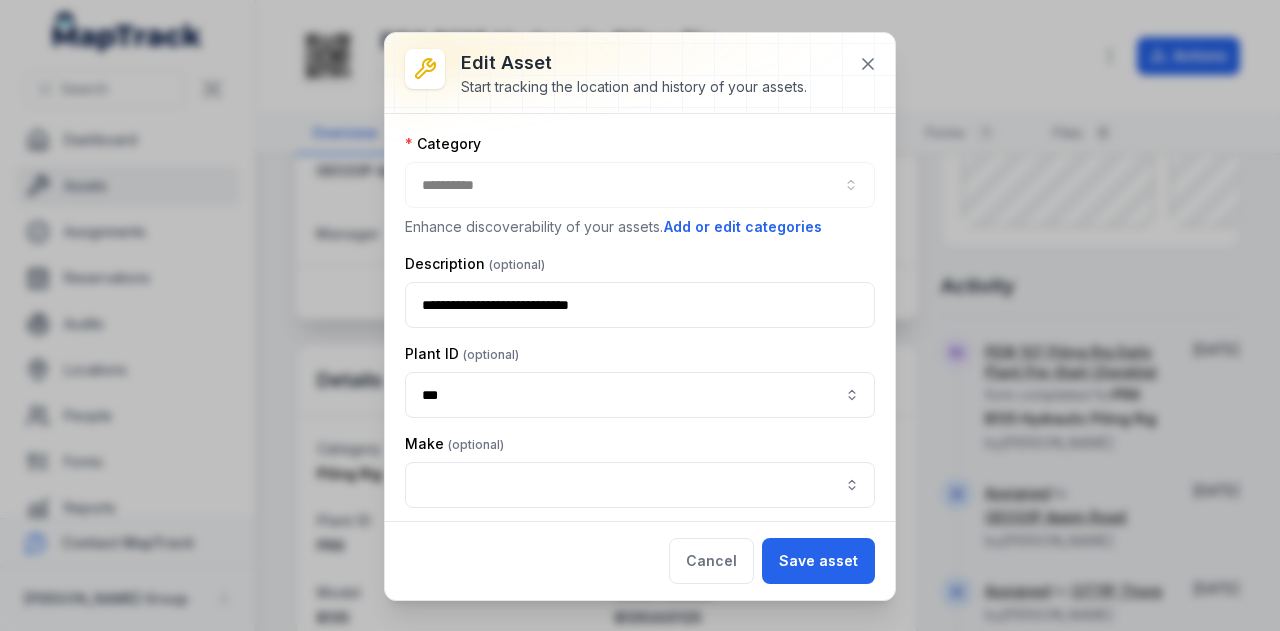 type on "**********" 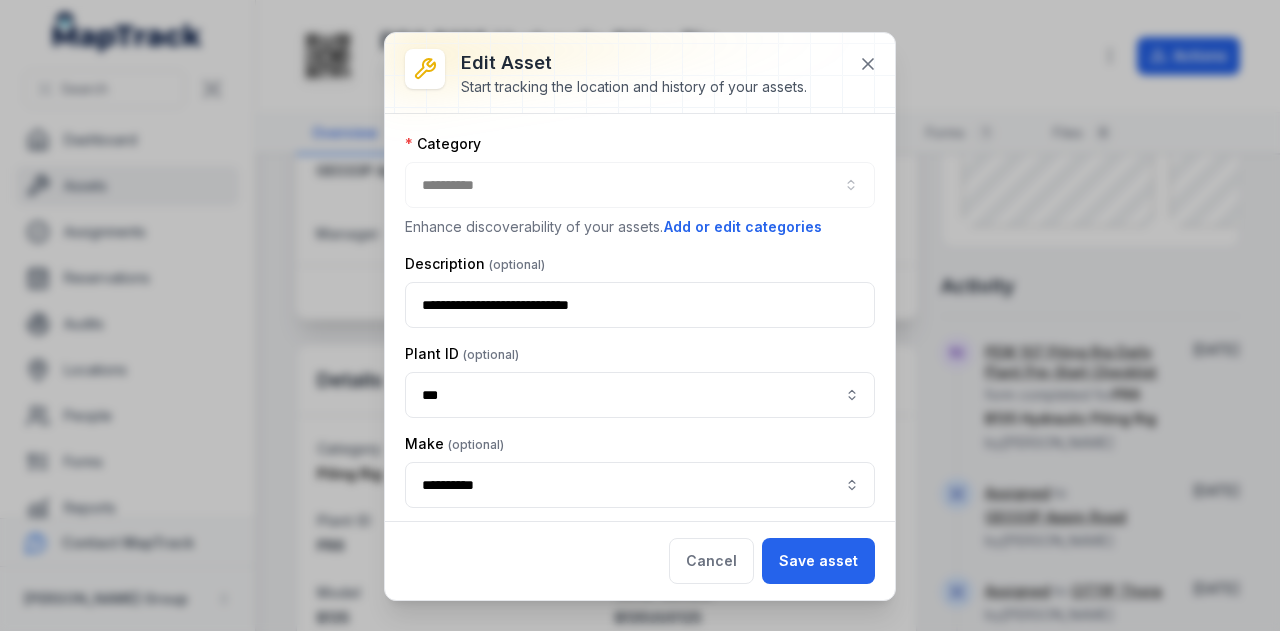 type on "****" 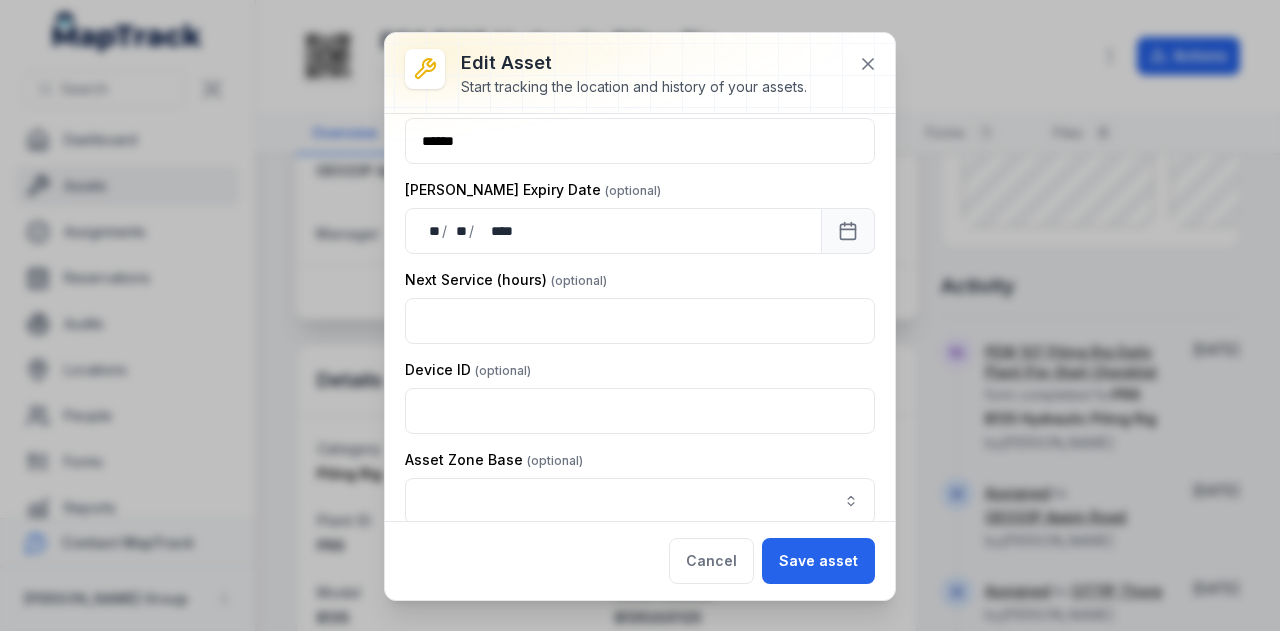 scroll, scrollTop: 627, scrollLeft: 0, axis: vertical 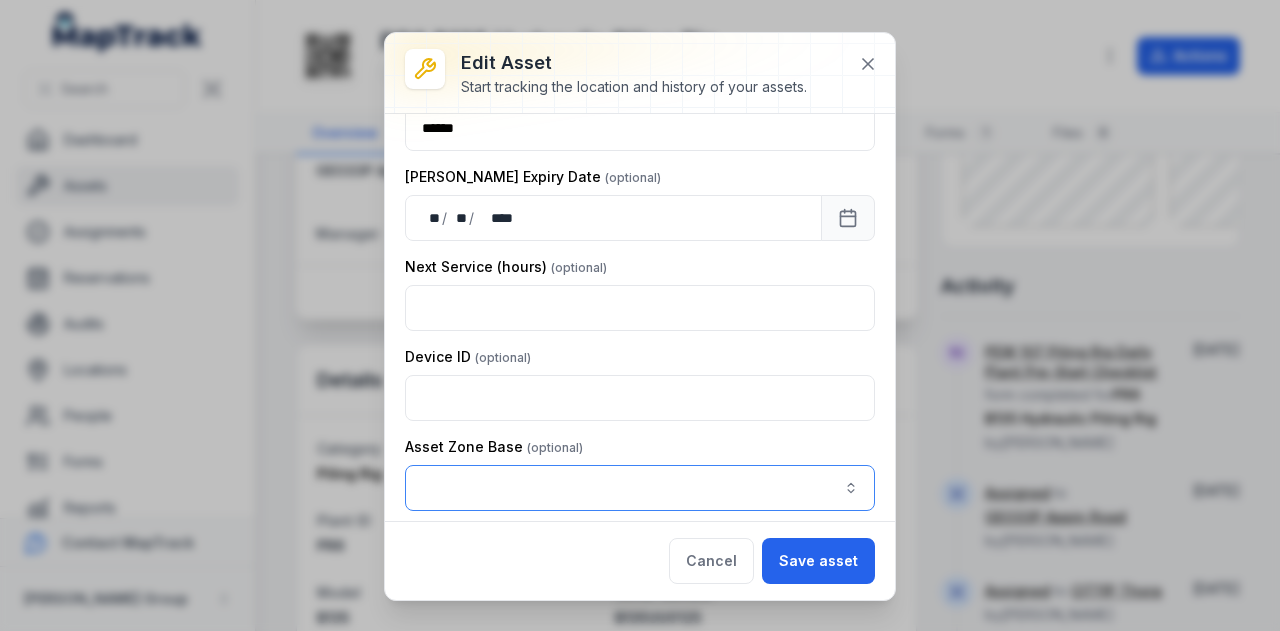click at bounding box center [640, 488] 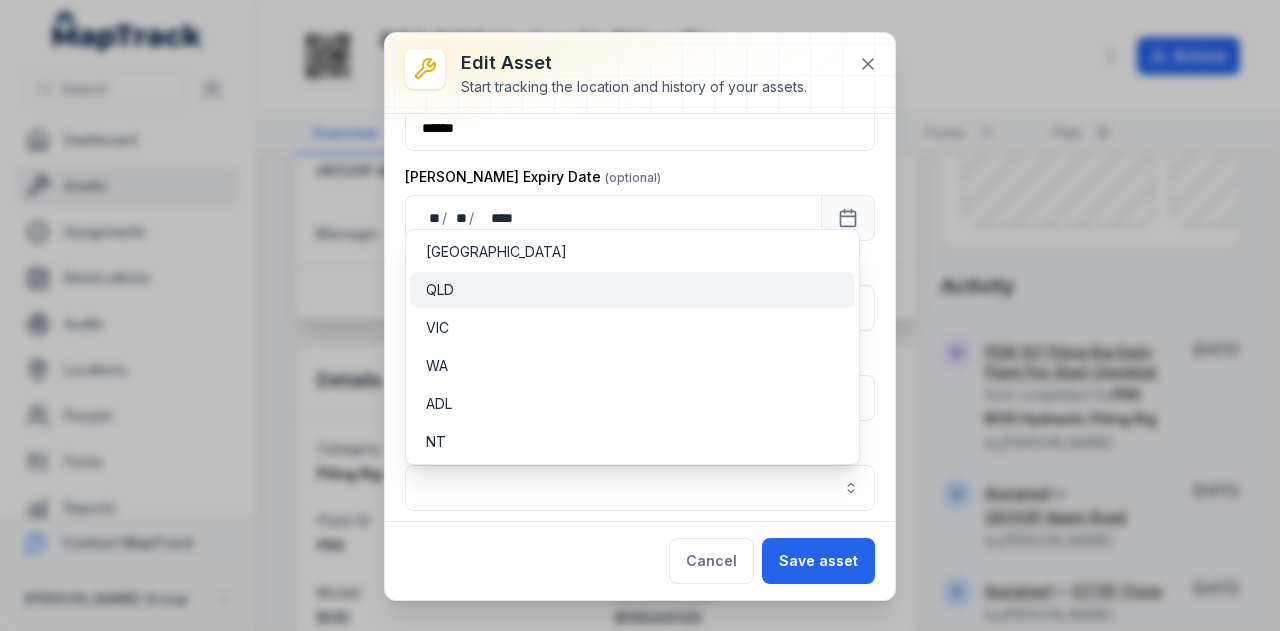click on "QLD" at bounding box center (632, 290) 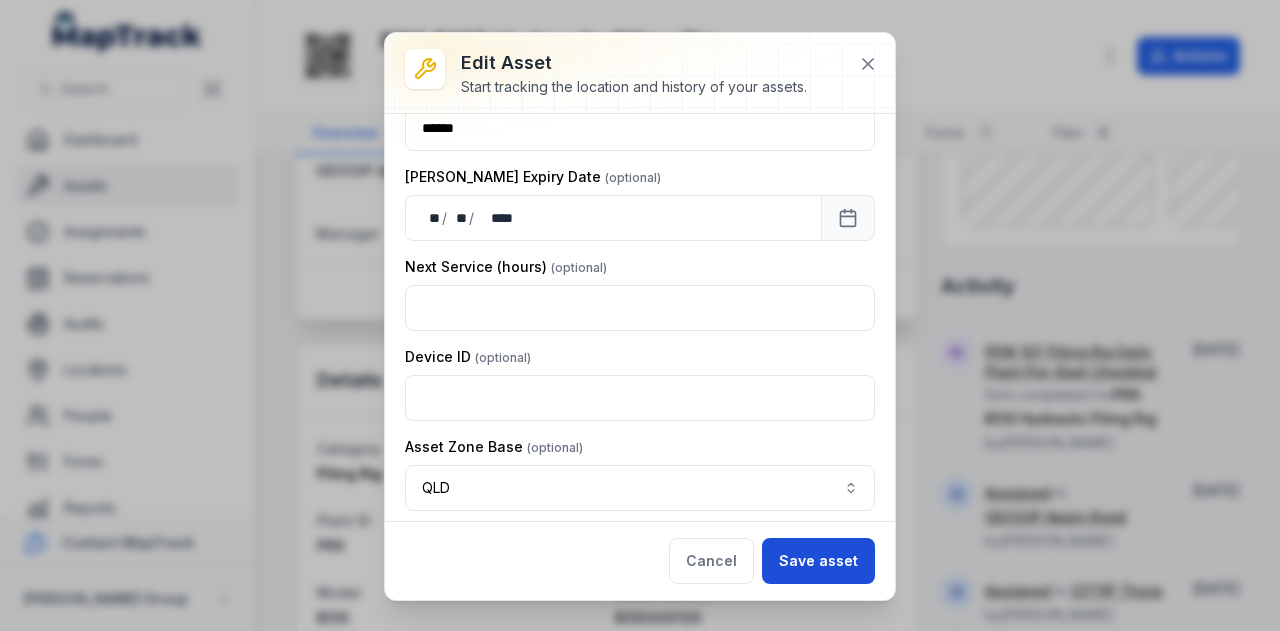 click on "Save asset" at bounding box center [818, 561] 